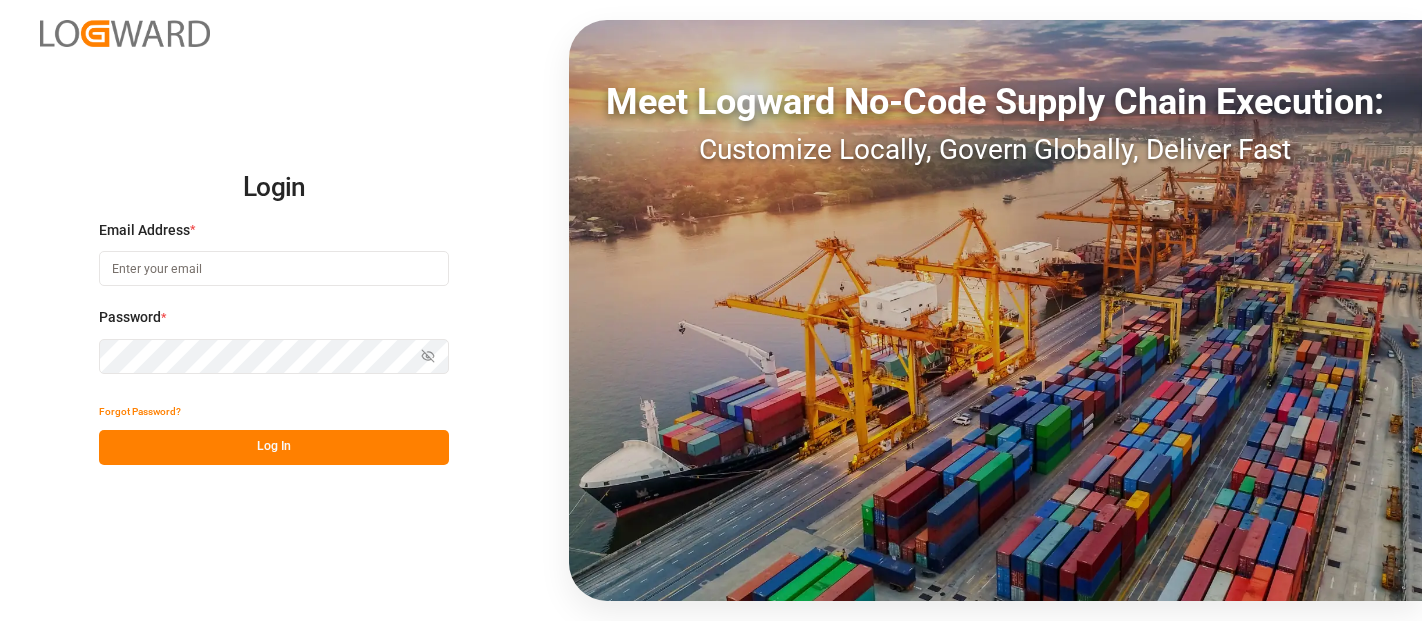 scroll, scrollTop: 0, scrollLeft: 0, axis: both 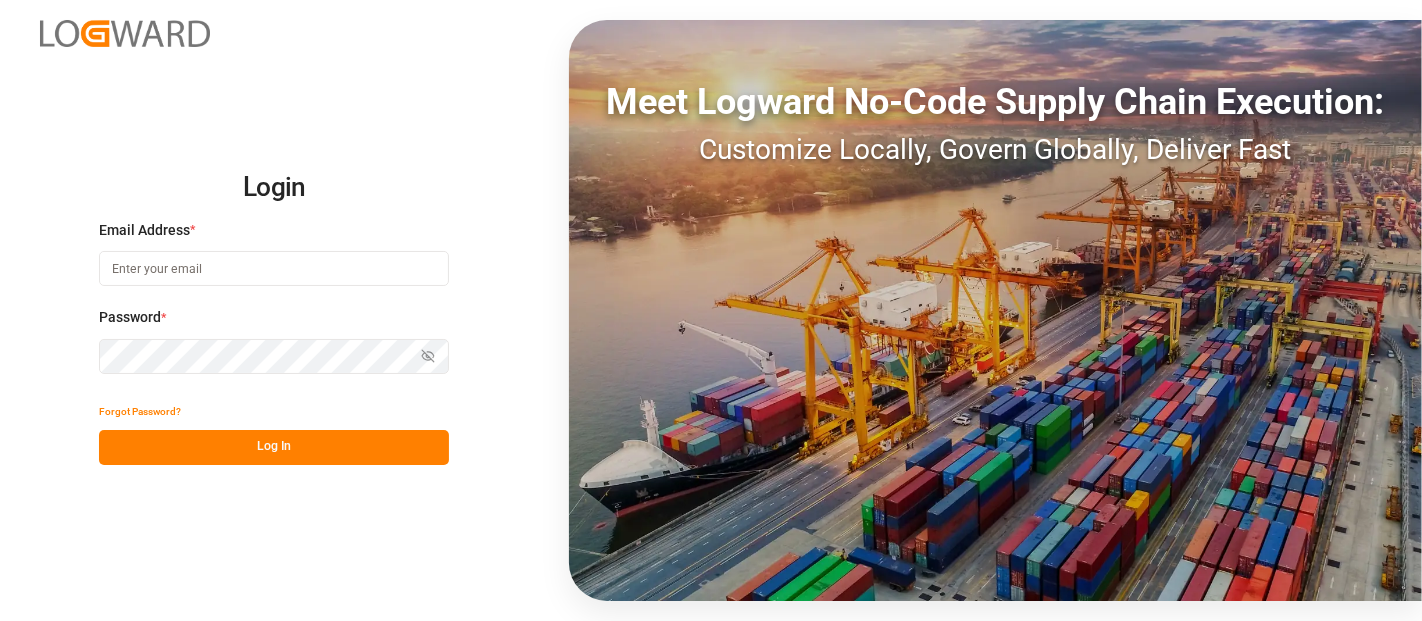 click at bounding box center [274, 268] 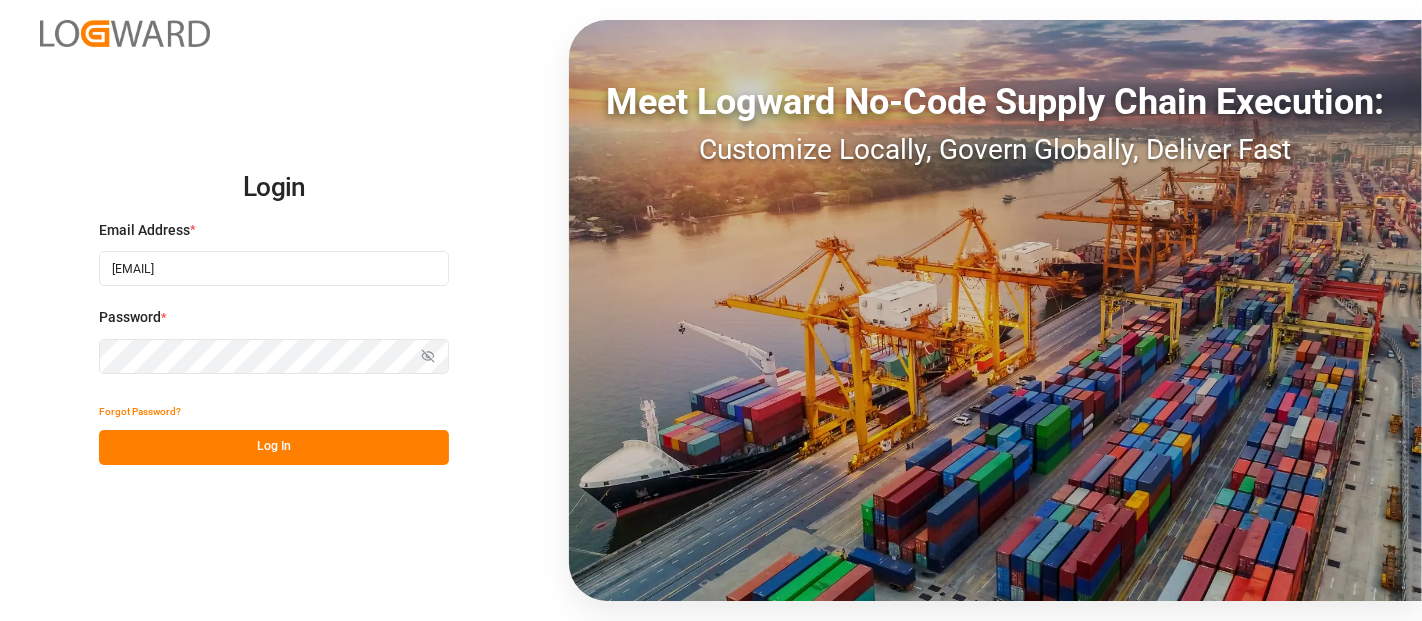 type on "[EMAIL]" 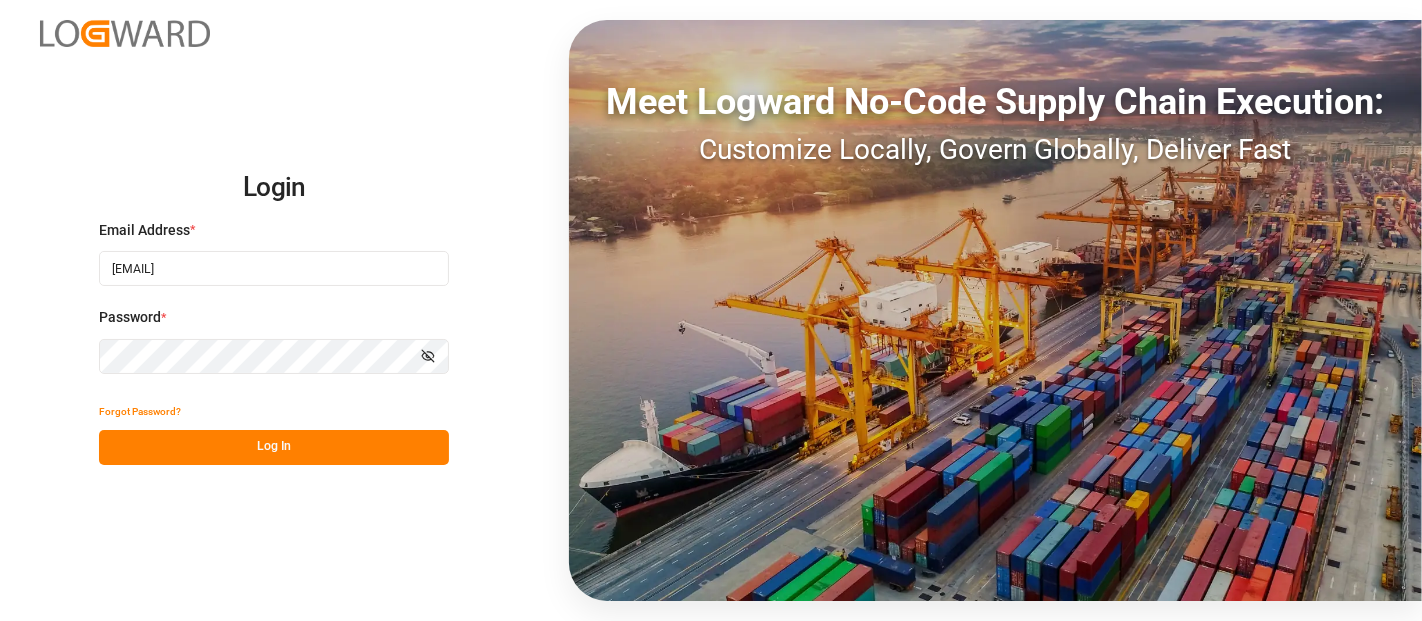 click on "Log In" at bounding box center (274, 447) 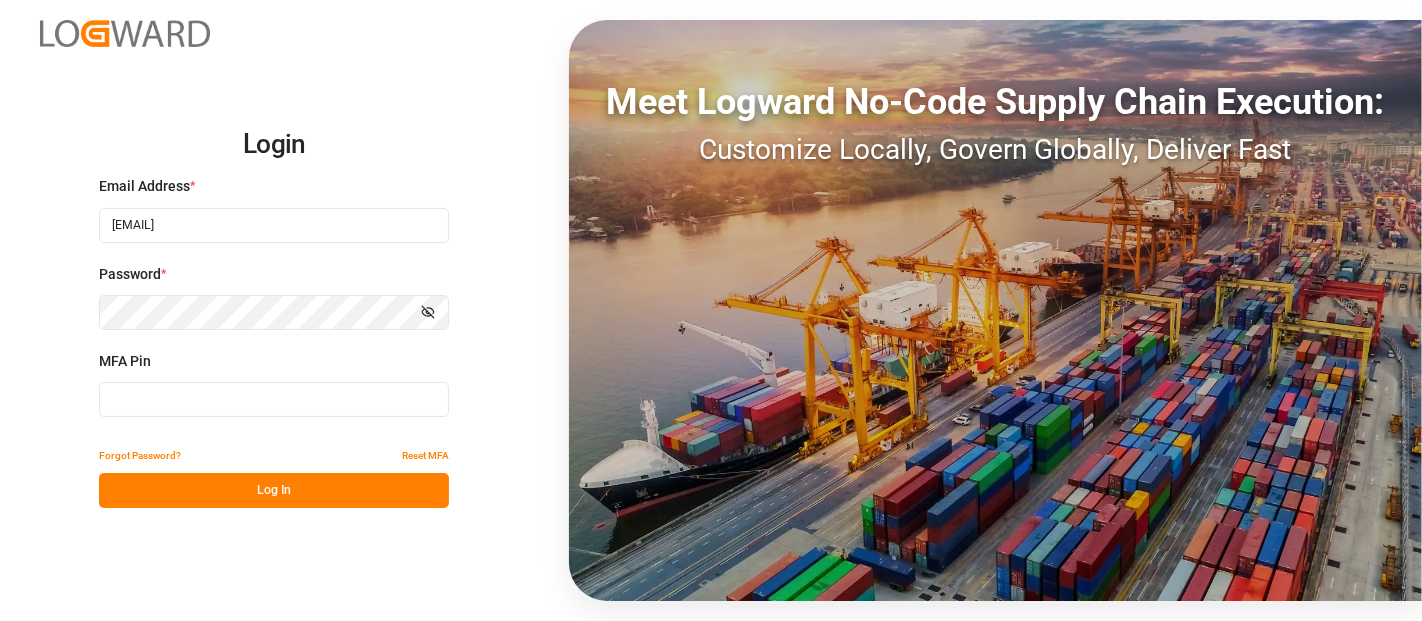 click at bounding box center [274, 225] 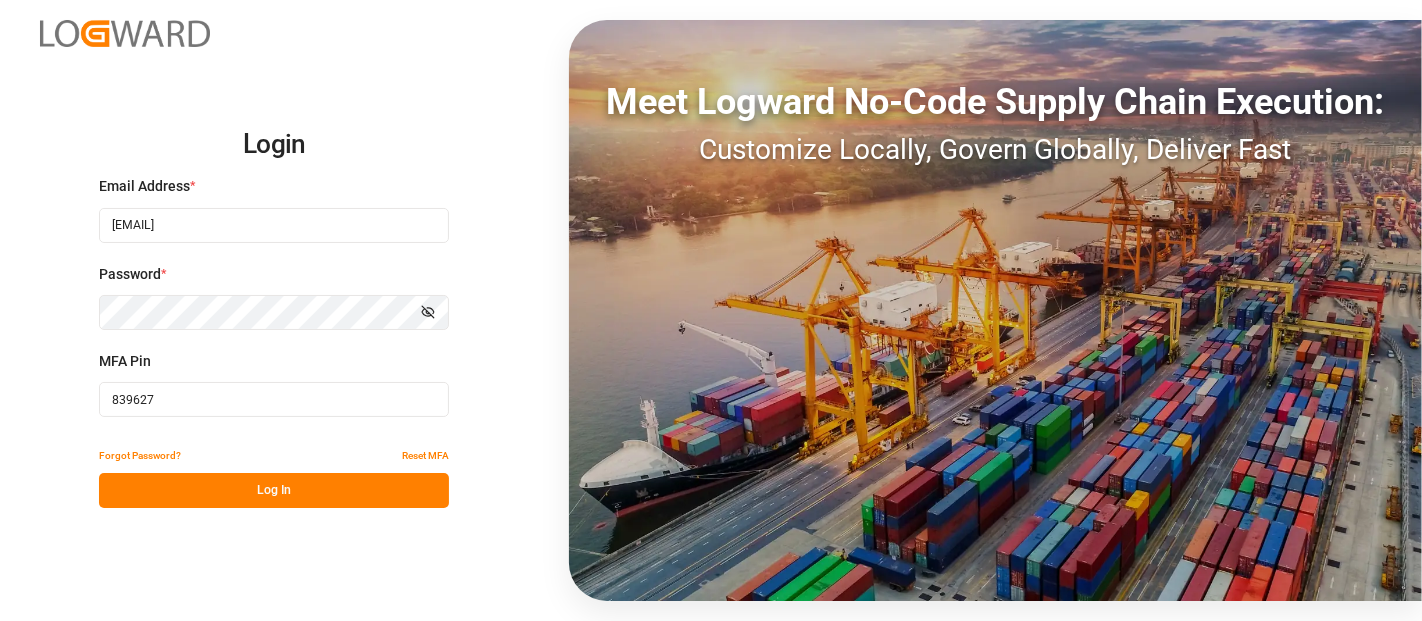type on "839627" 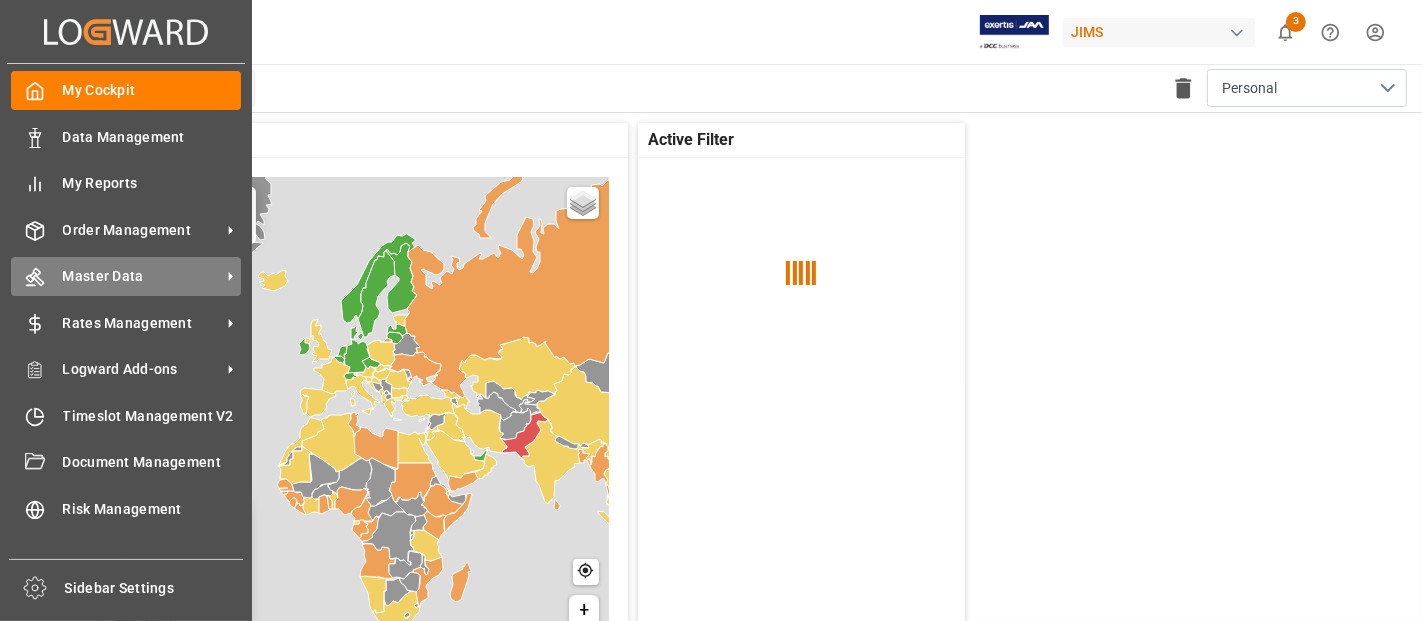 click on "Master Data" at bounding box center (152, 137) 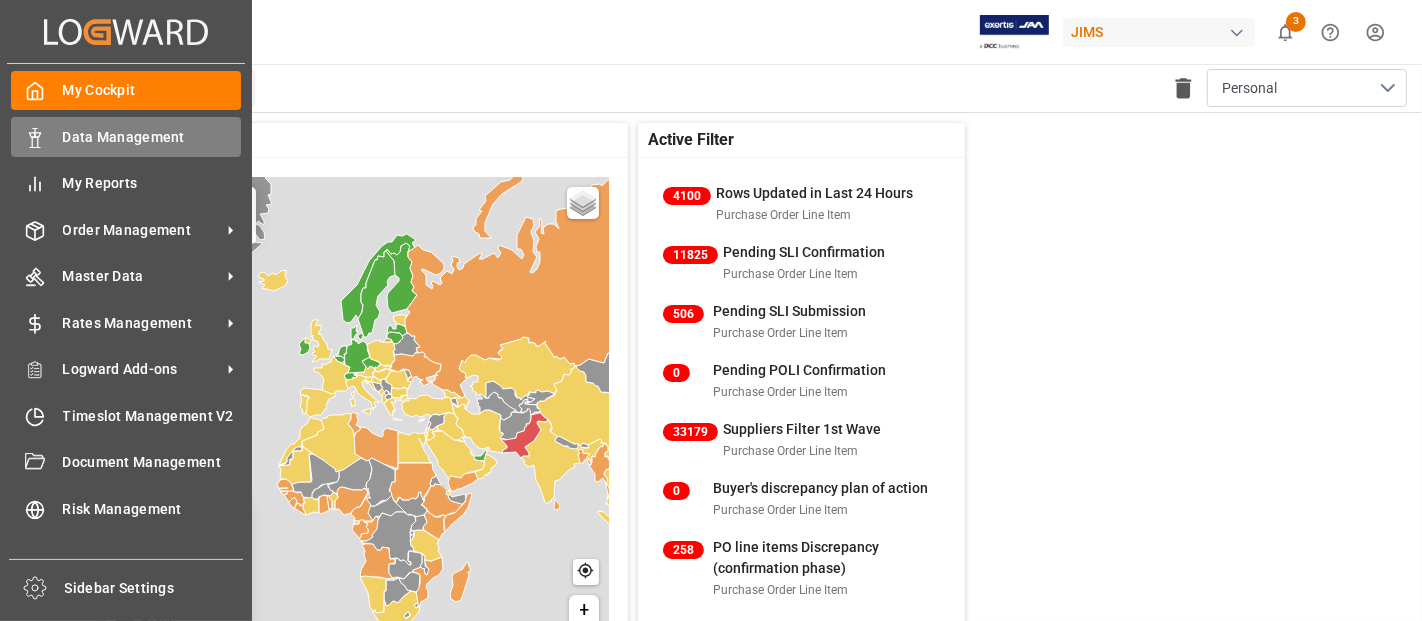 click on "Data Management Data Management" at bounding box center [126, 136] 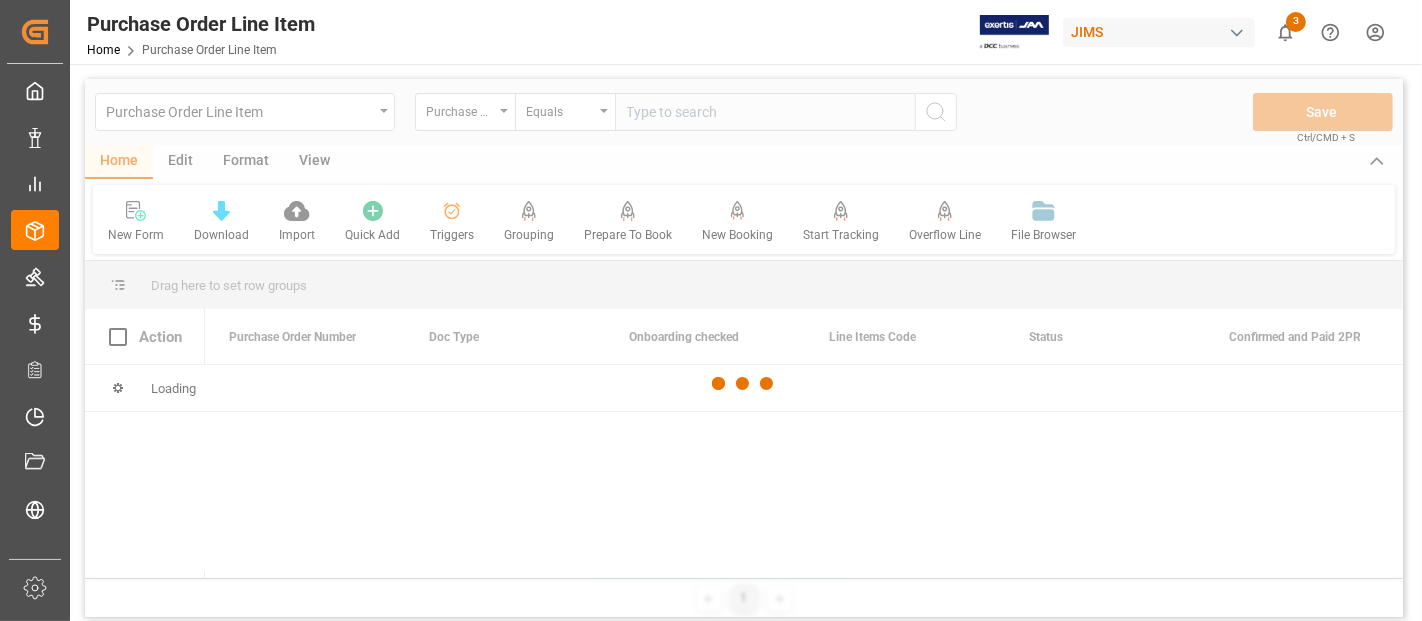click at bounding box center (744, 383) 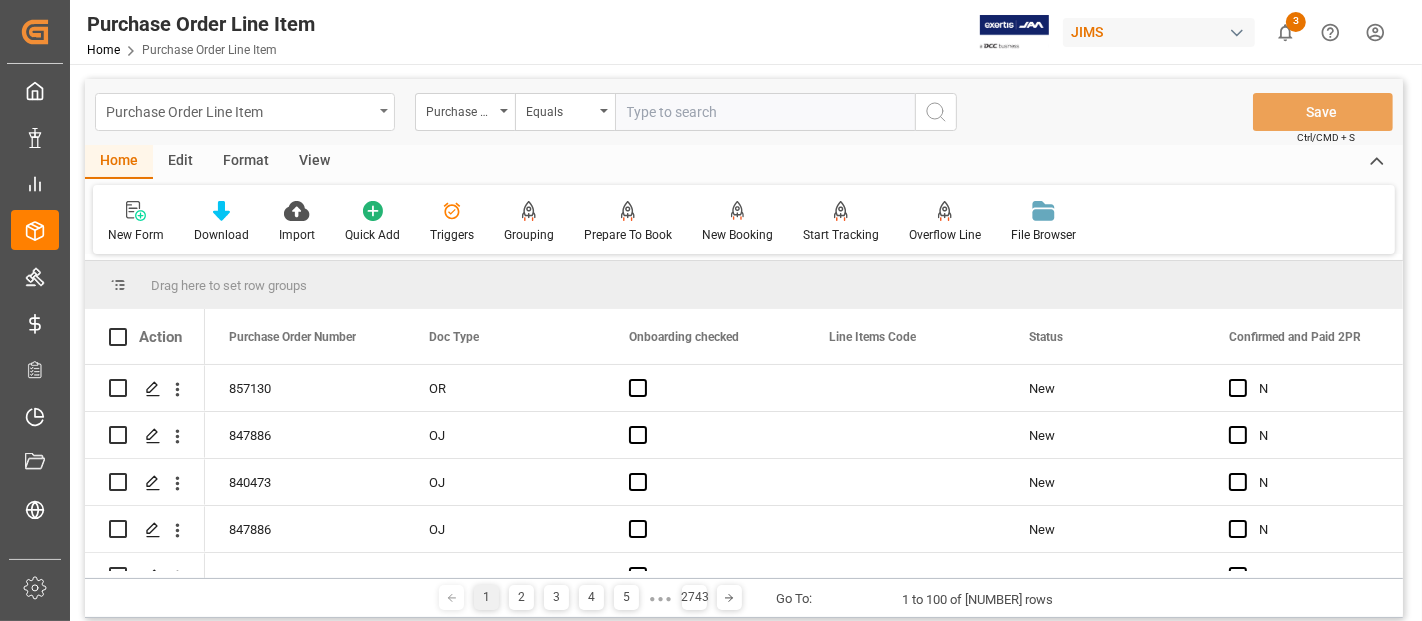 click on "Purchase Order Line Item" at bounding box center [239, 110] 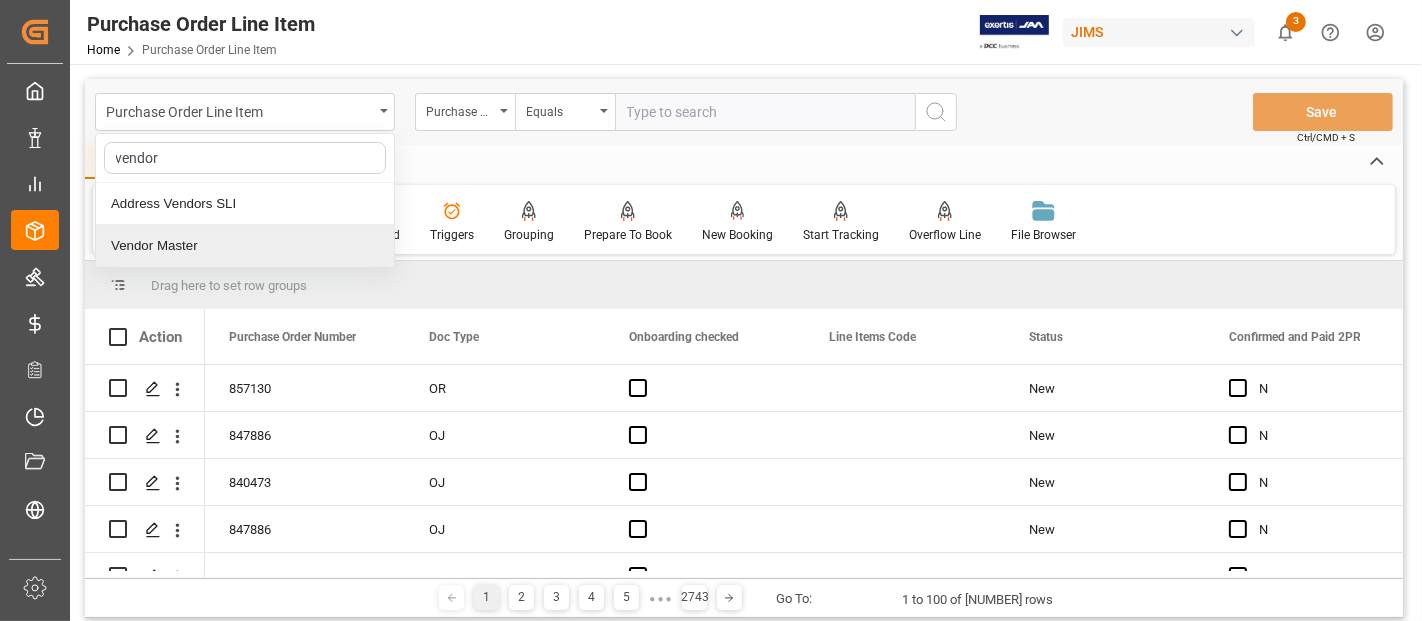 click on "Vendor Master" at bounding box center [245, 246] 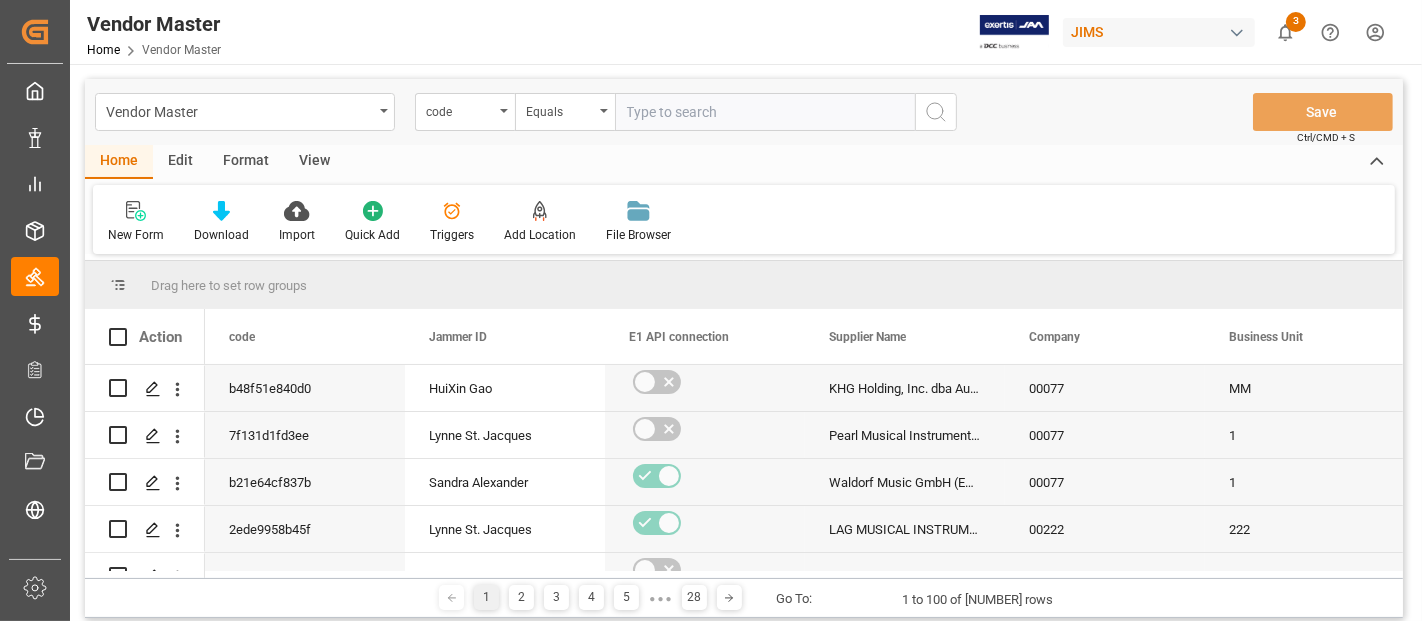 click at bounding box center (765, 112) 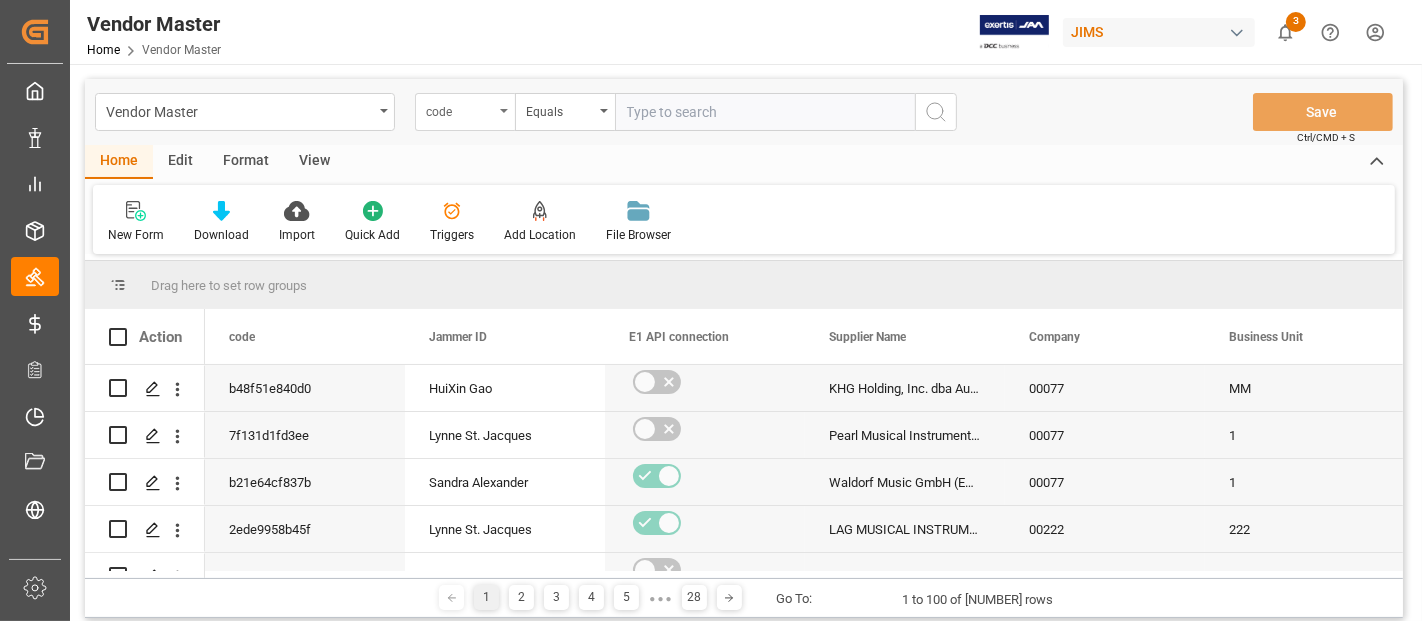 click on "code" at bounding box center (465, 112) 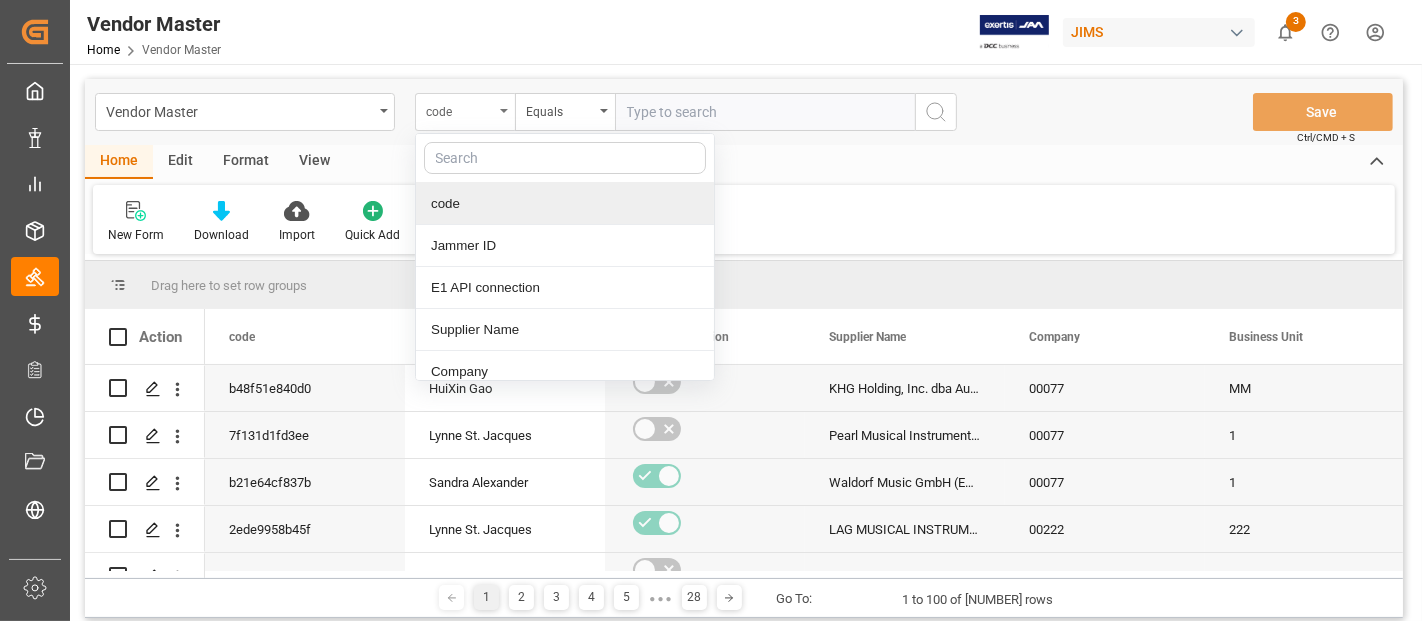 type on "n" 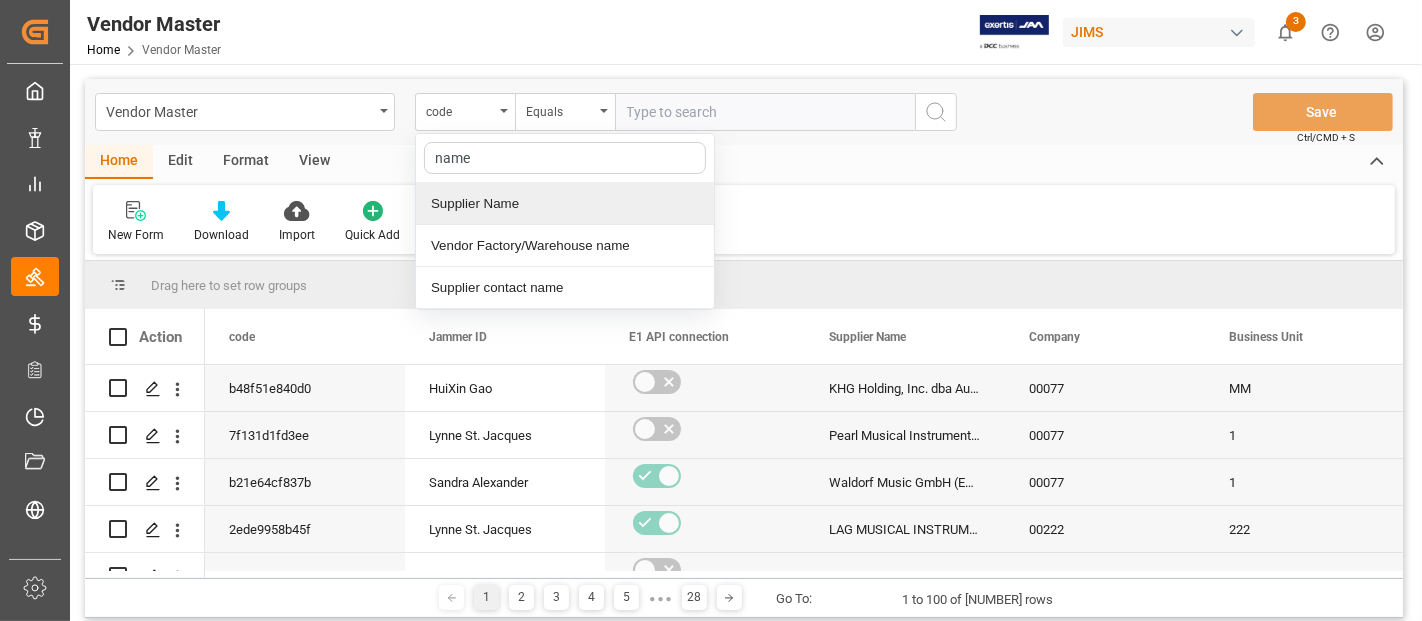 click on "Supplier Name" at bounding box center (565, 204) 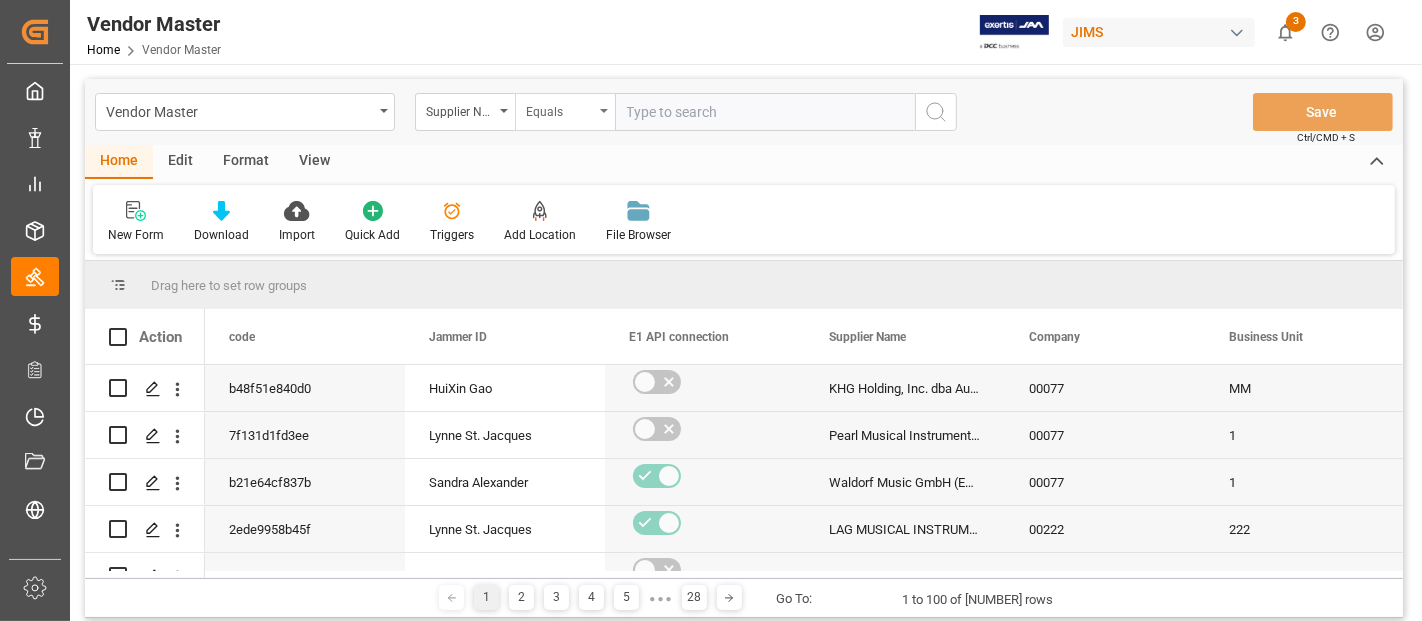 click on "Equals" at bounding box center [560, 109] 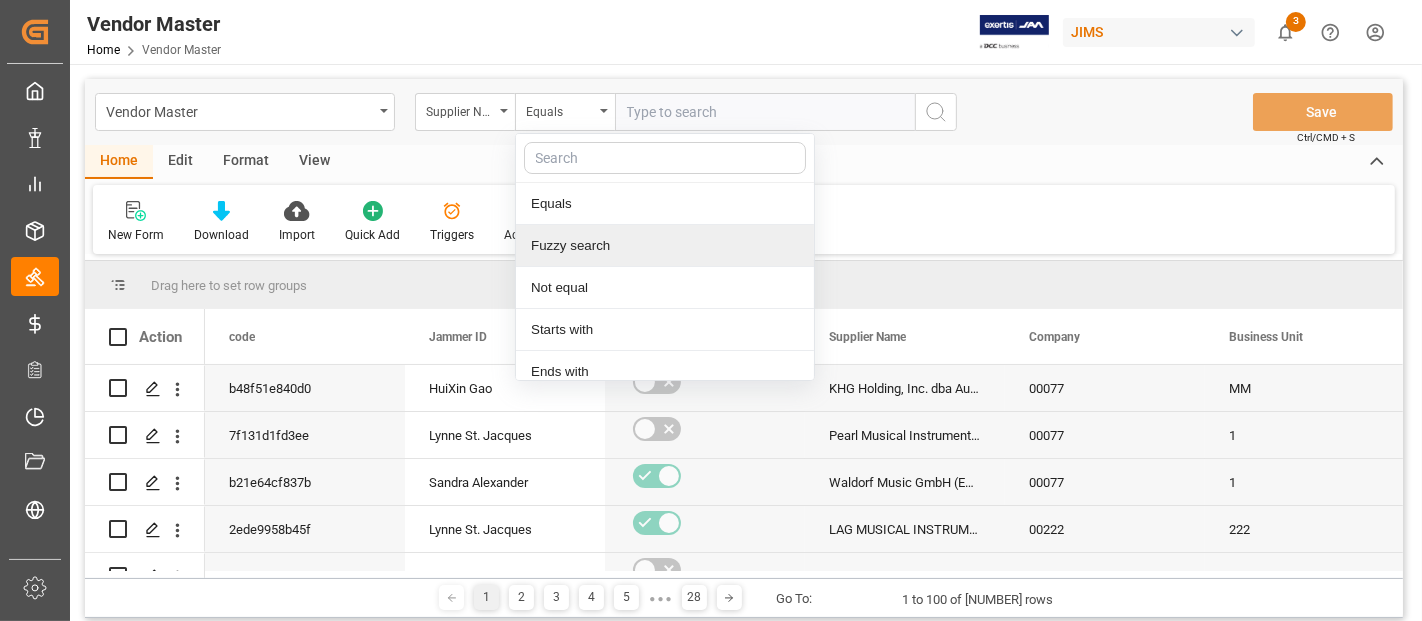click on "Fuzzy search" at bounding box center (665, 246) 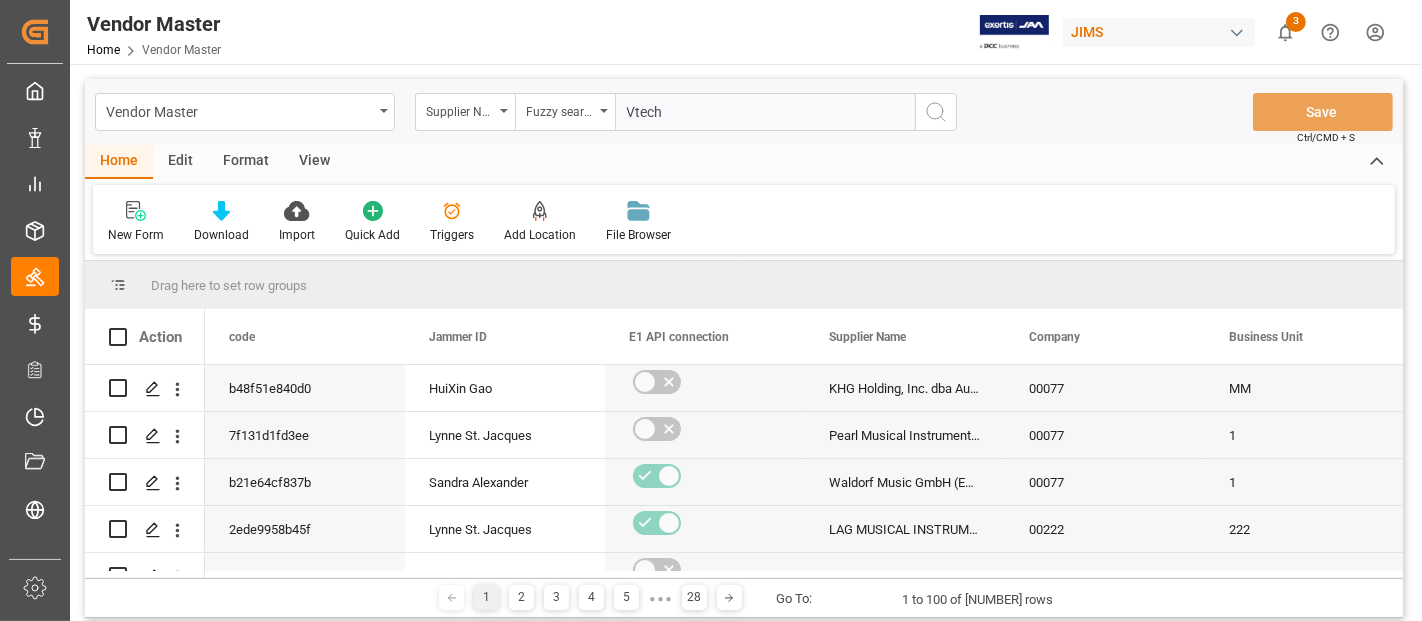 type on "Vtech" 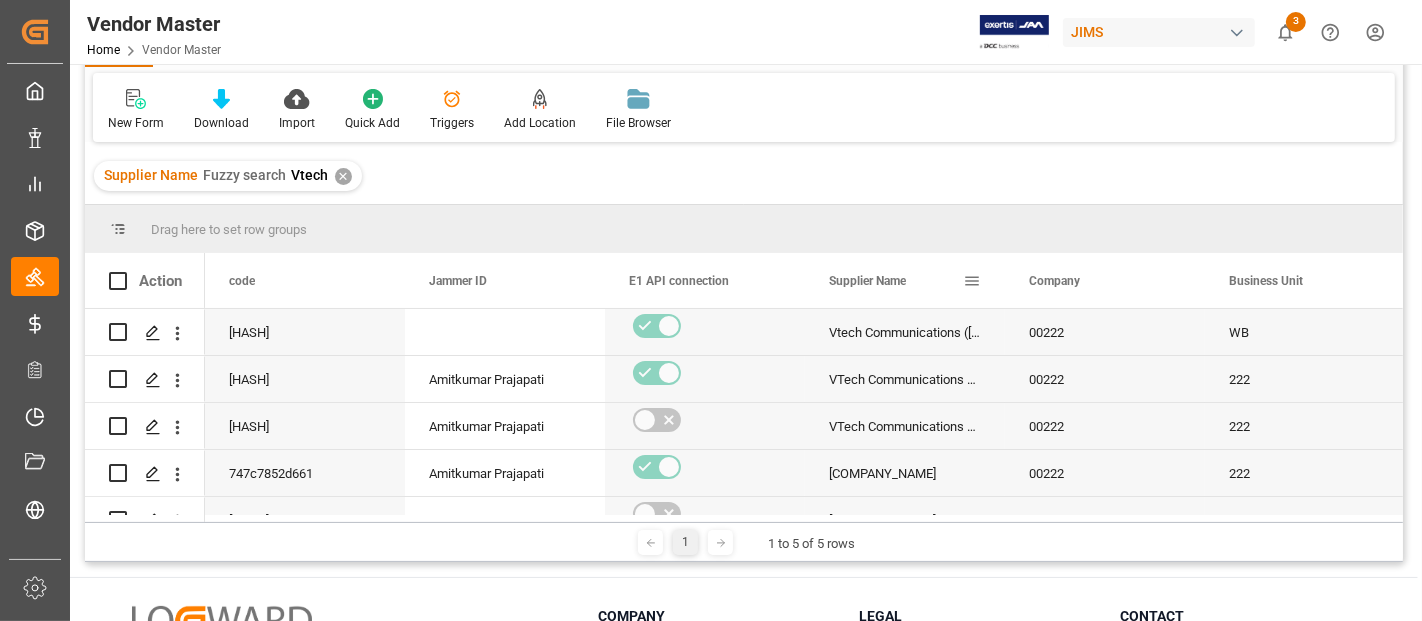 scroll, scrollTop: 222, scrollLeft: 0, axis: vertical 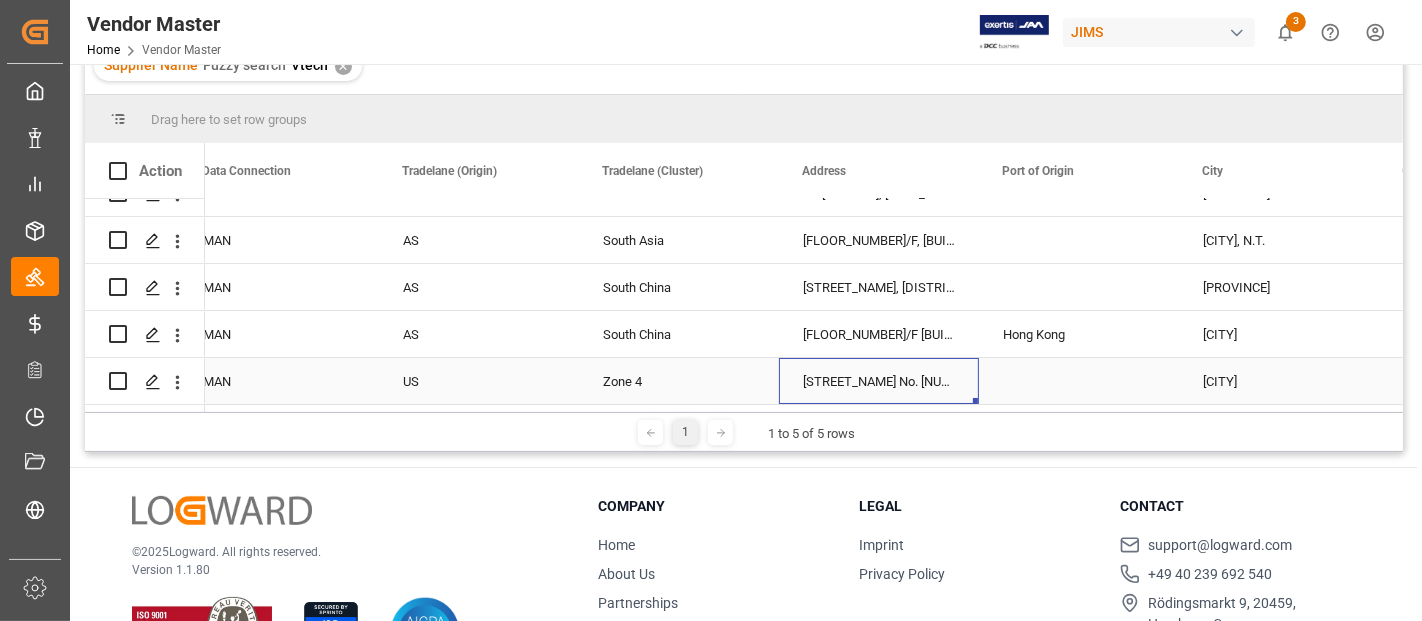 click on "[STREET_NAME] No. [NUMBER], [MODULE_NAME] y [MODULE_NAME], [STREET_NAME] [STREET_NAME], [INDUSTRIAL_AREA]" at bounding box center [879, 381] 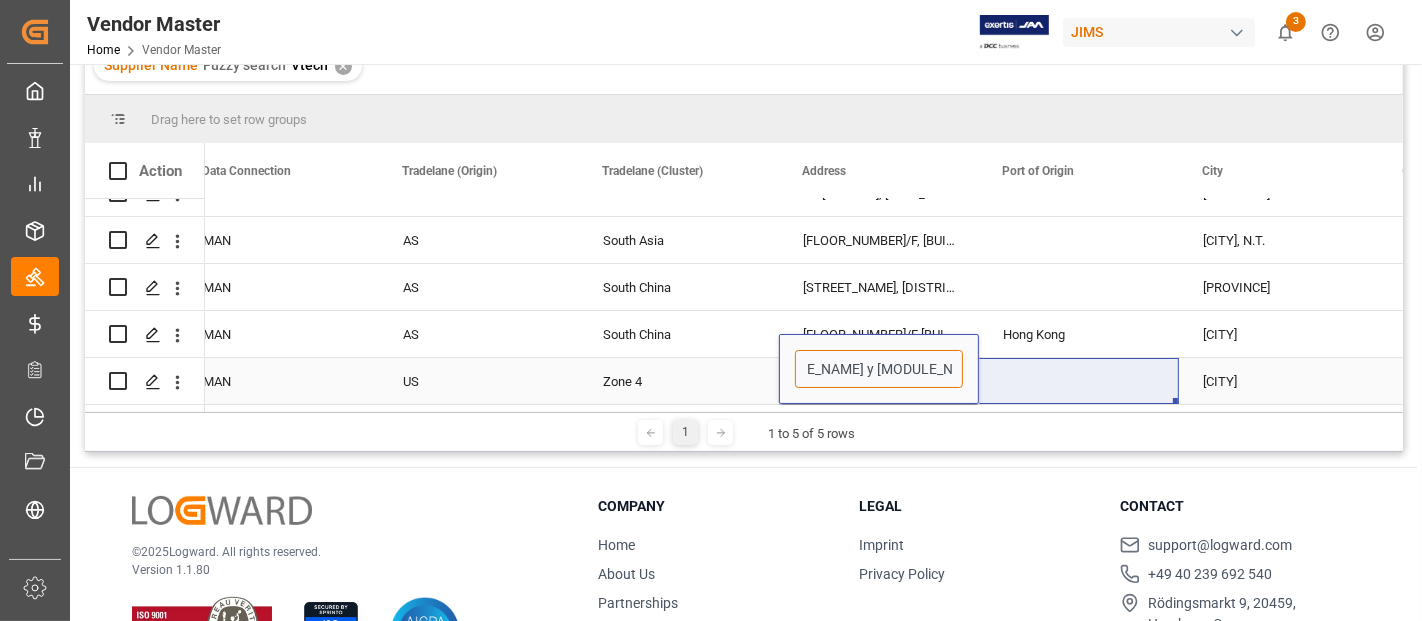 scroll 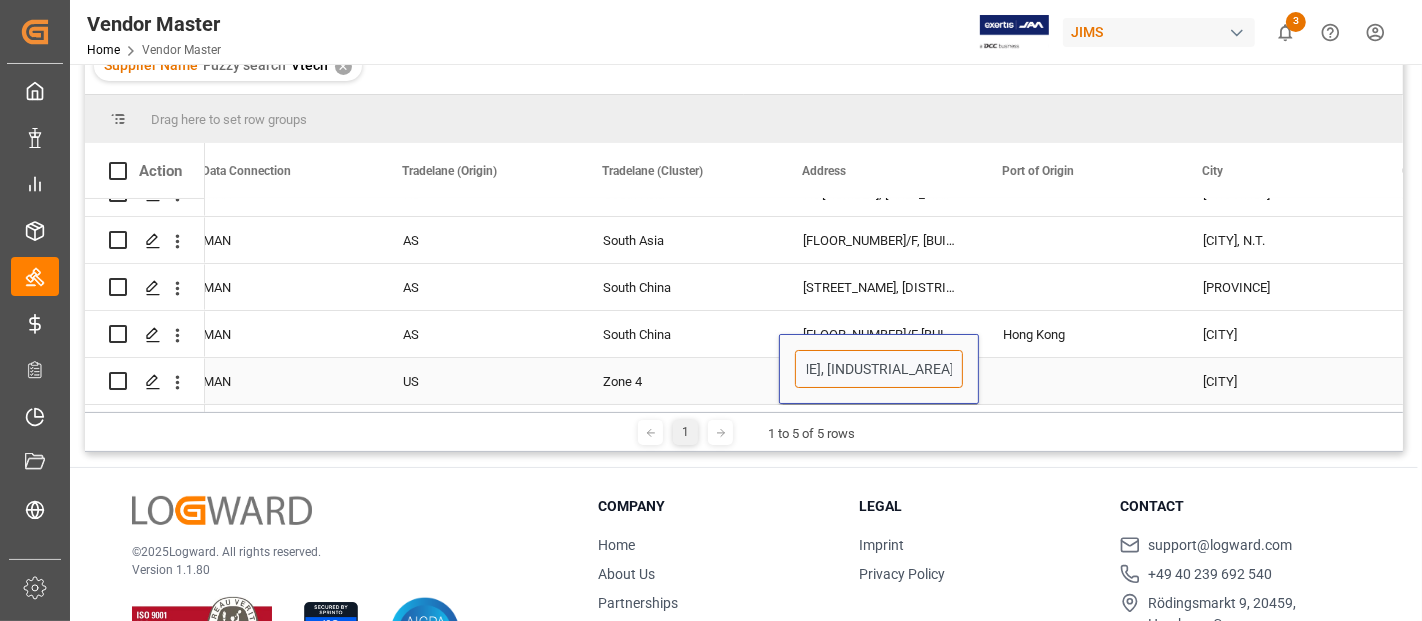 drag, startPoint x: 920, startPoint y: 364, endPoint x: 930, endPoint y: 372, distance: 12.806249 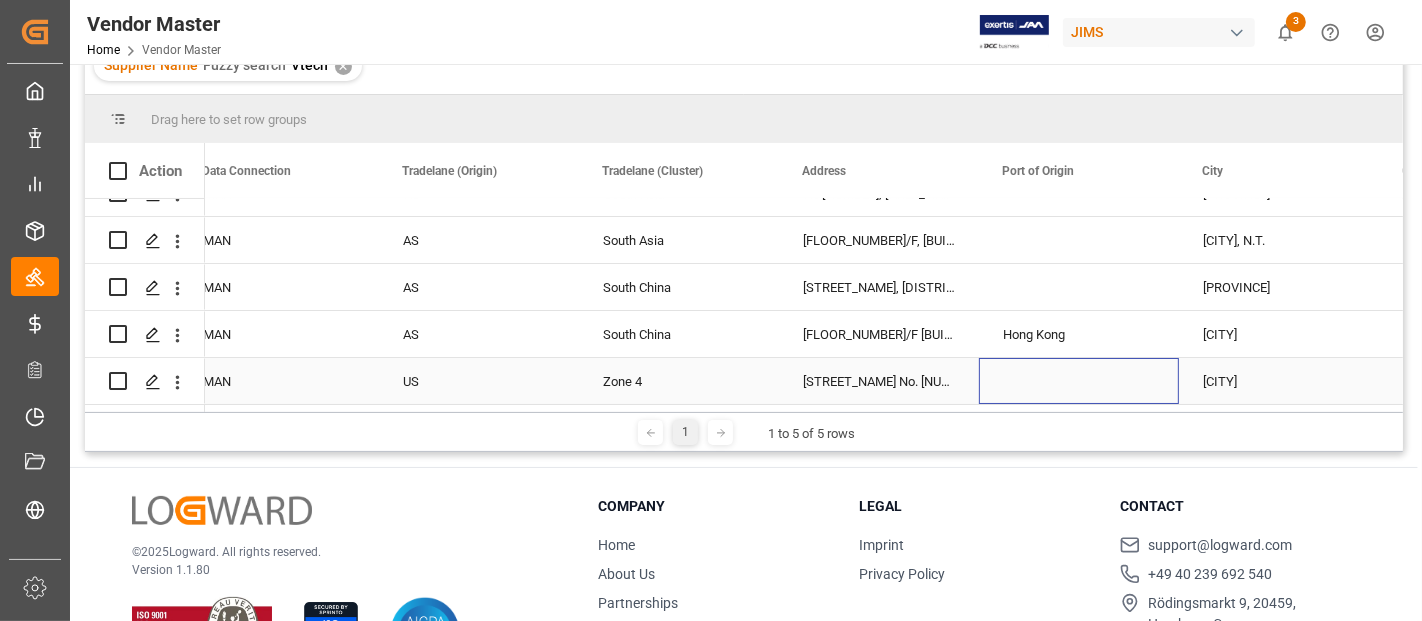 click at bounding box center [1079, 381] 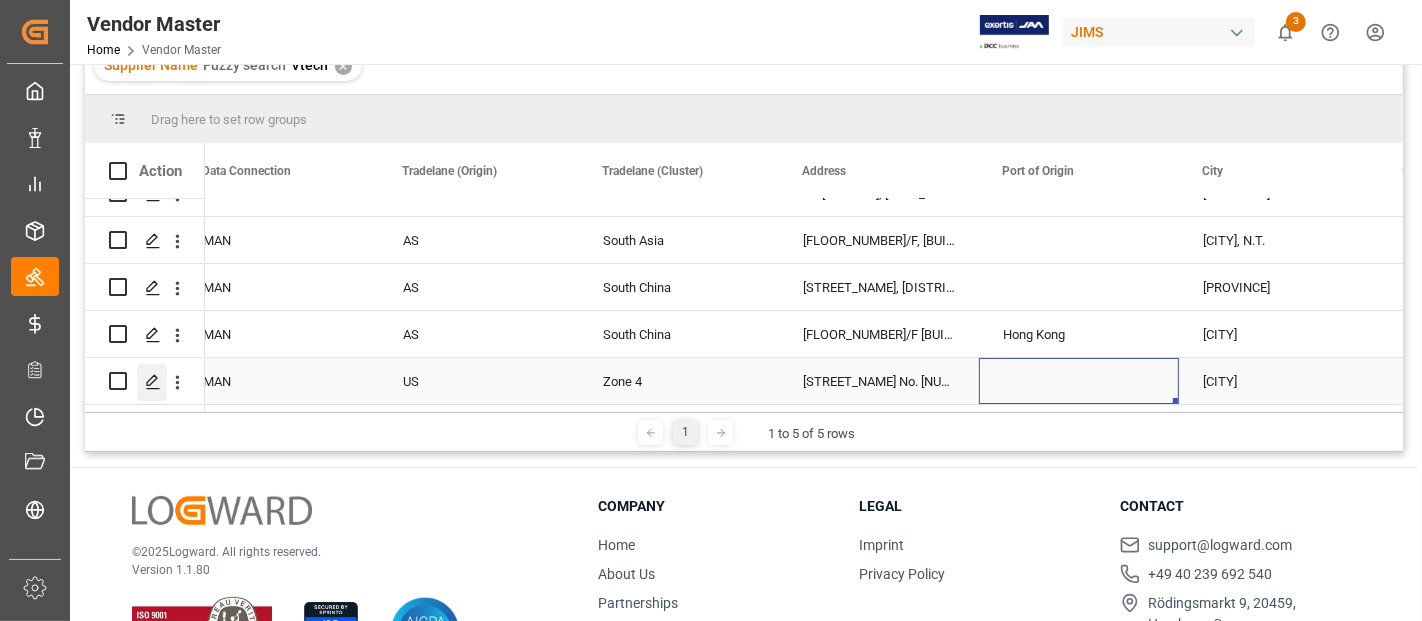 click at bounding box center (153, 382) 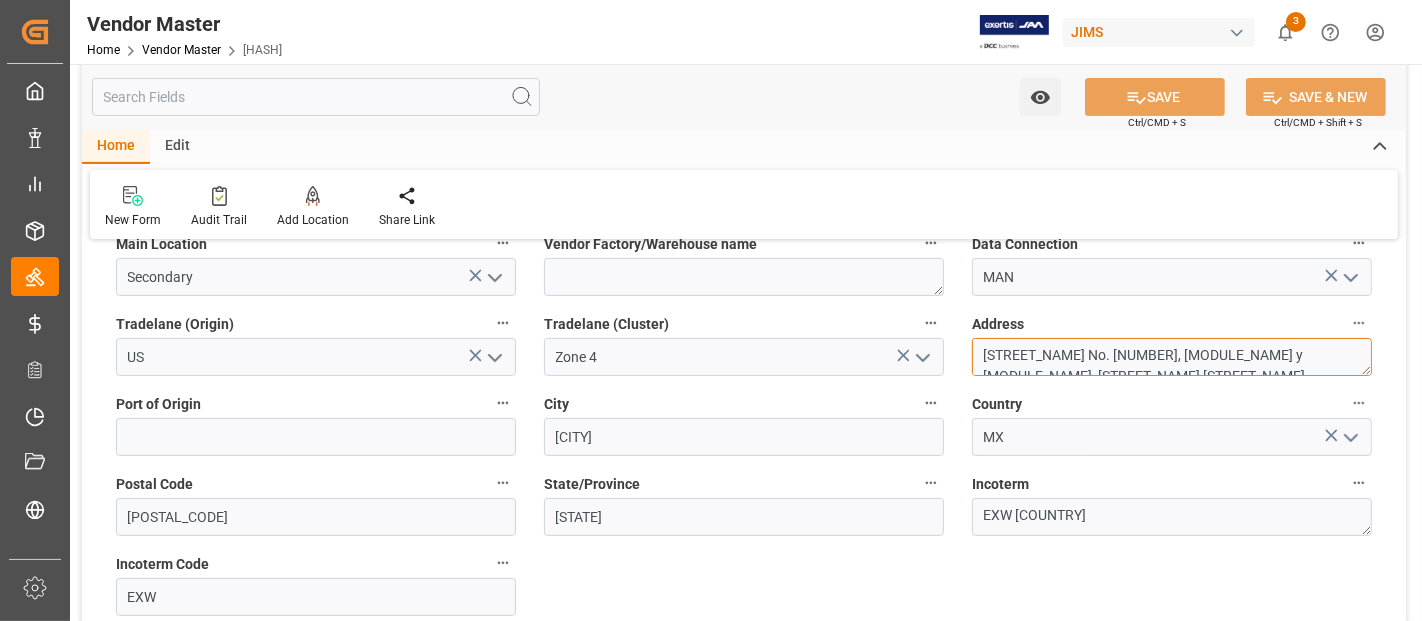 drag, startPoint x: 1214, startPoint y: 371, endPoint x: 1214, endPoint y: 384, distance: 13 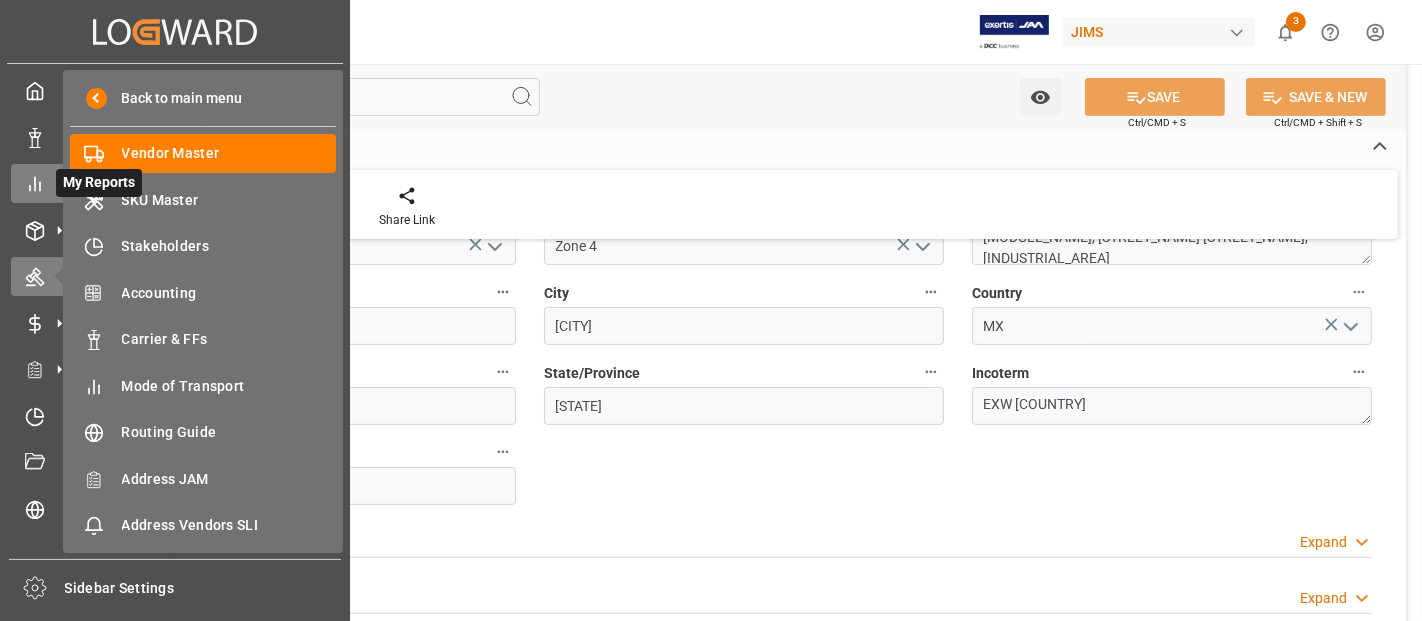 click at bounding box center [35, 184] 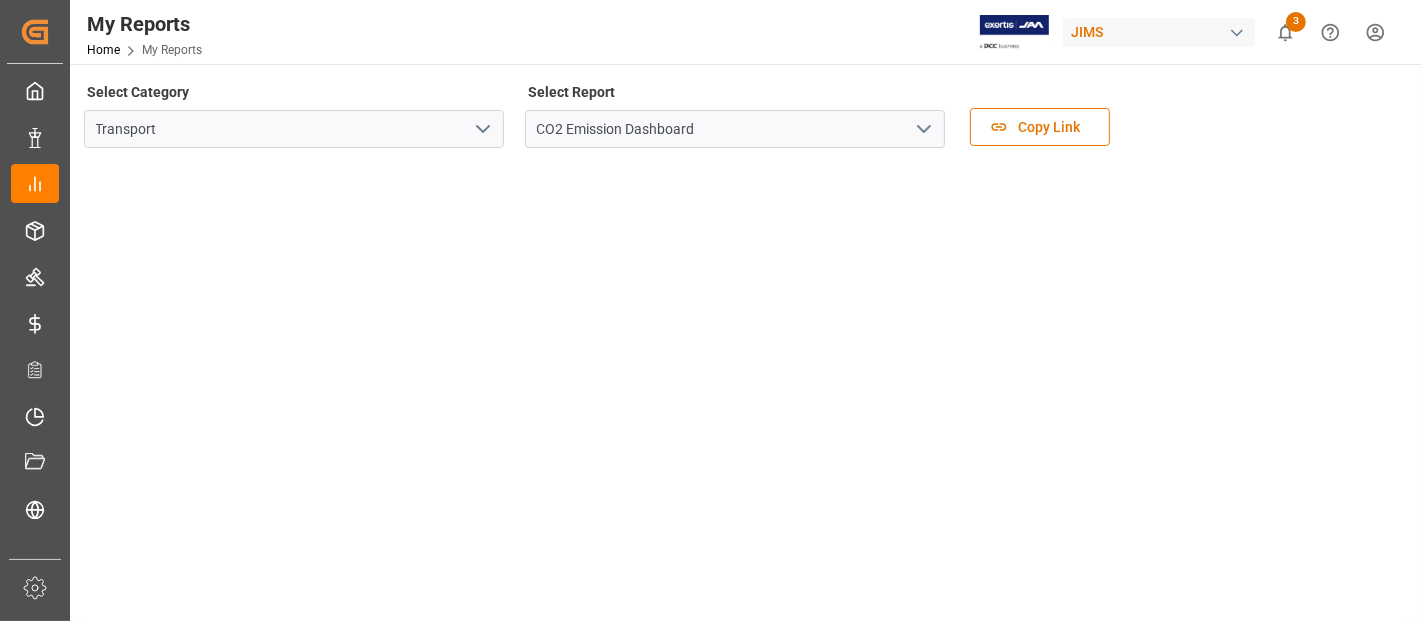 click at bounding box center (924, 129) 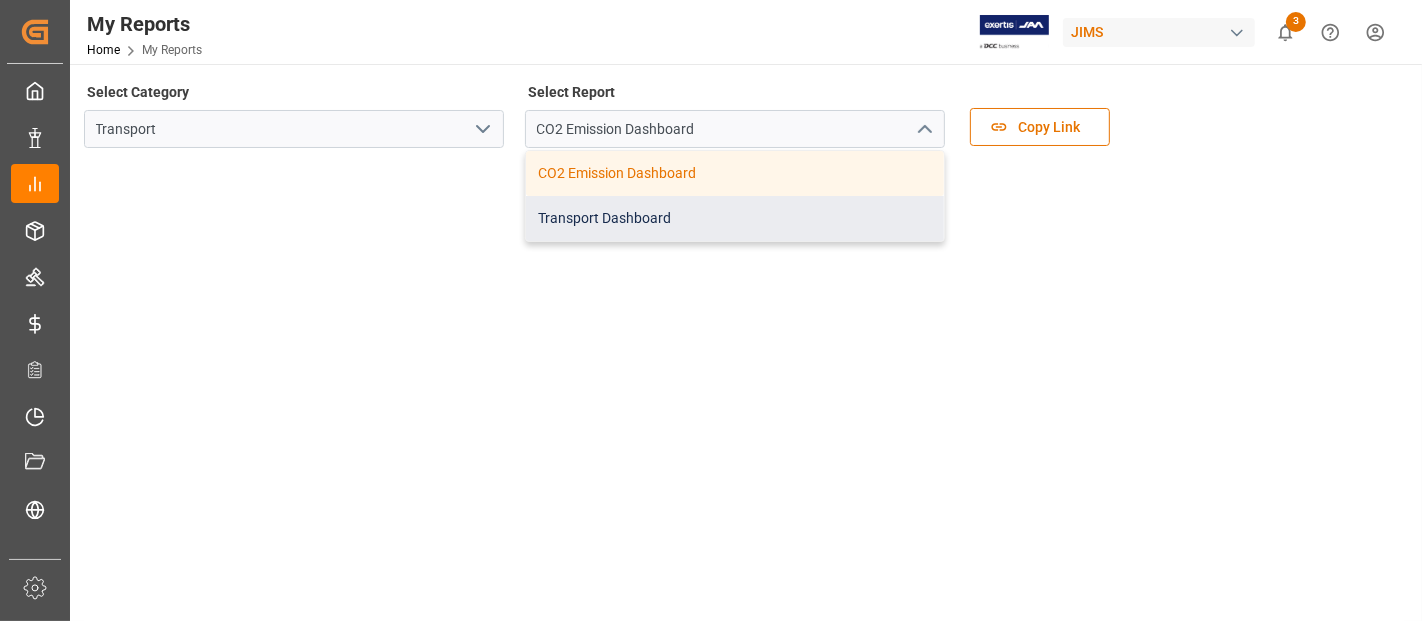 click on "Transport Dashboard" at bounding box center [735, 218] 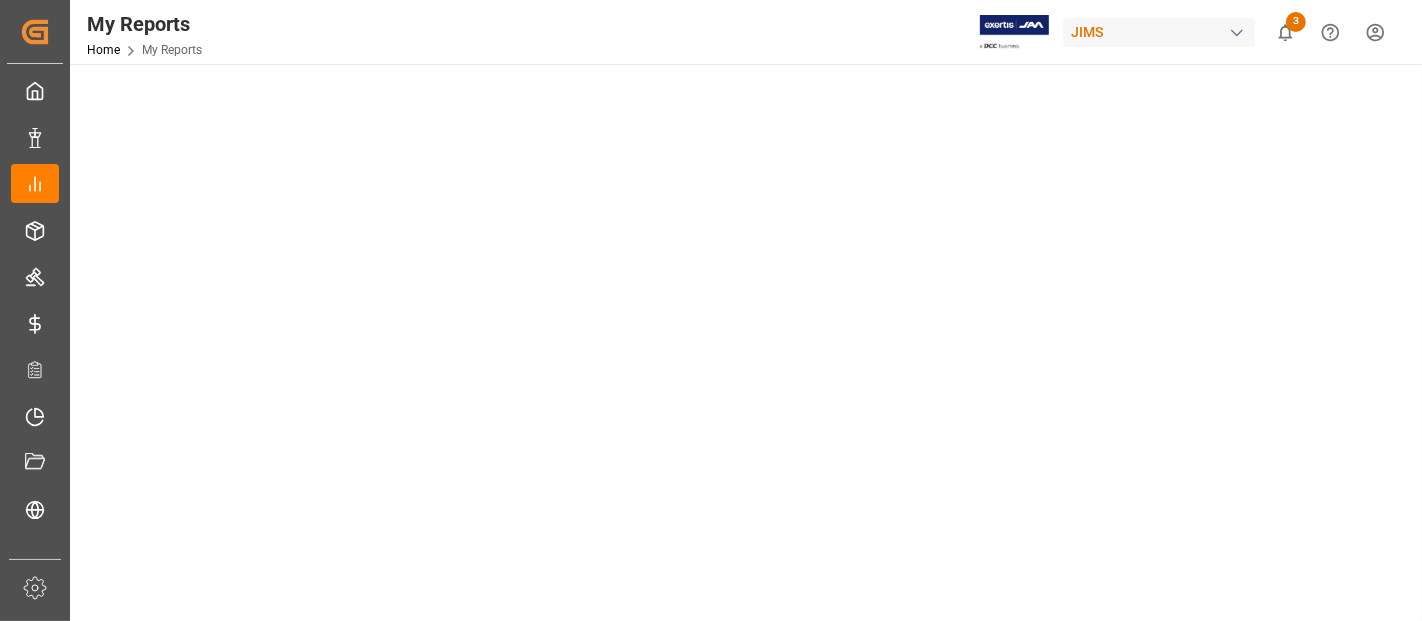scroll, scrollTop: 0, scrollLeft: 0, axis: both 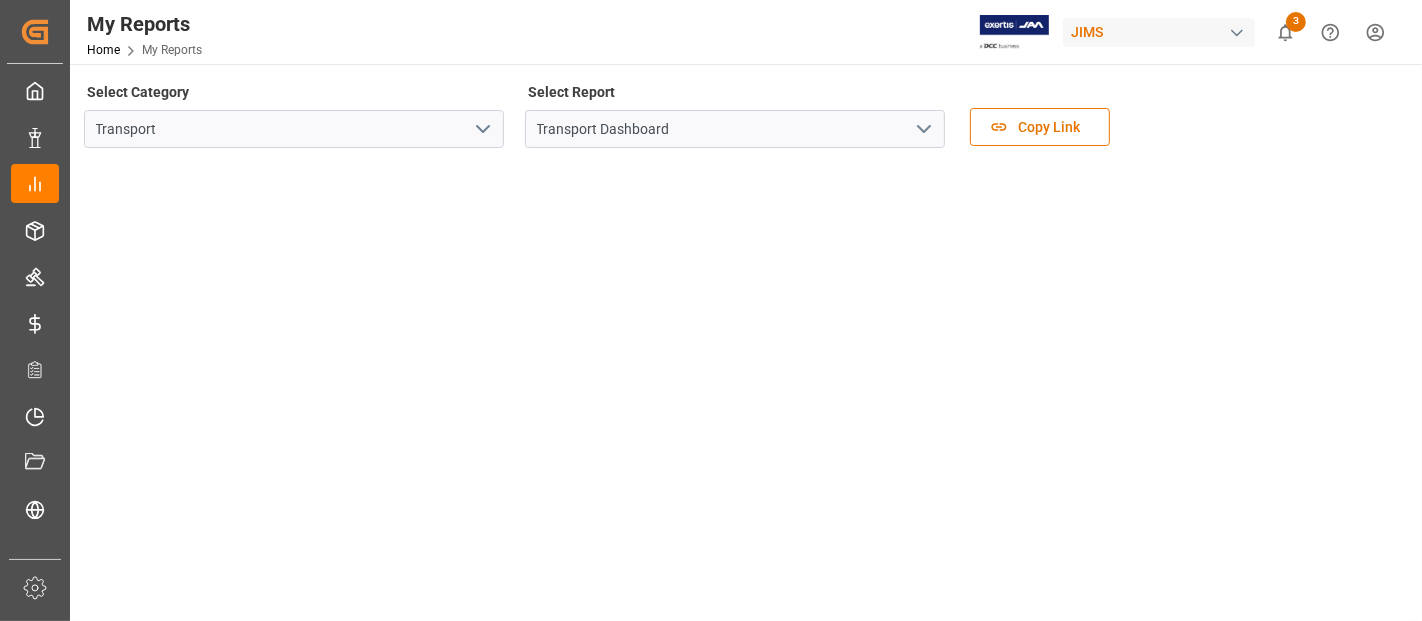 click at bounding box center (483, 129) 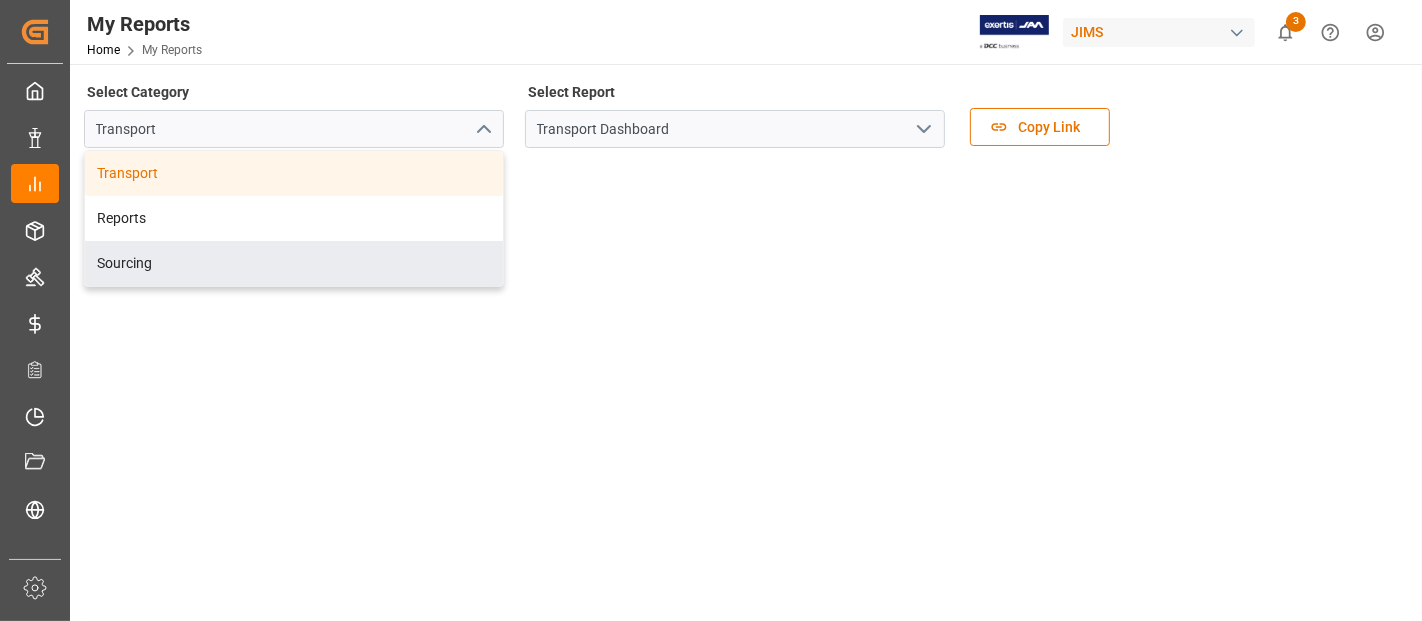 type 